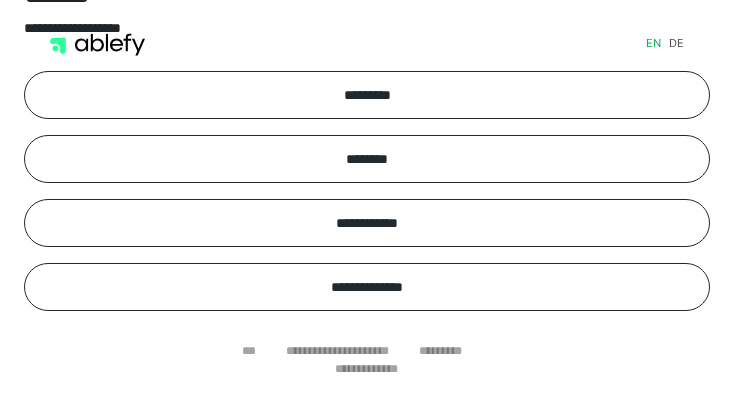 scroll, scrollTop: 0, scrollLeft: 0, axis: both 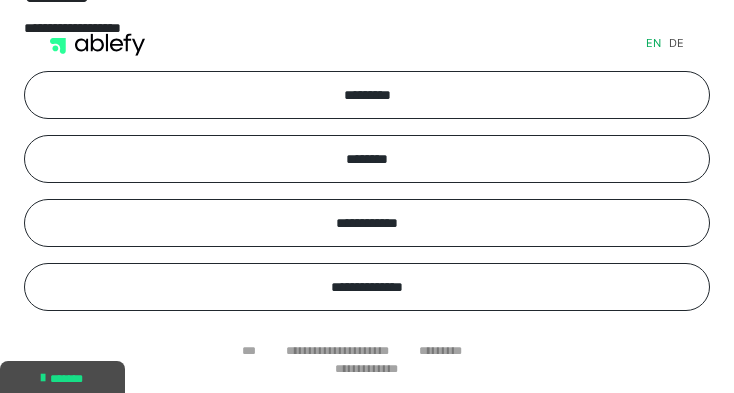 click on "*********" at bounding box center [367, 95] 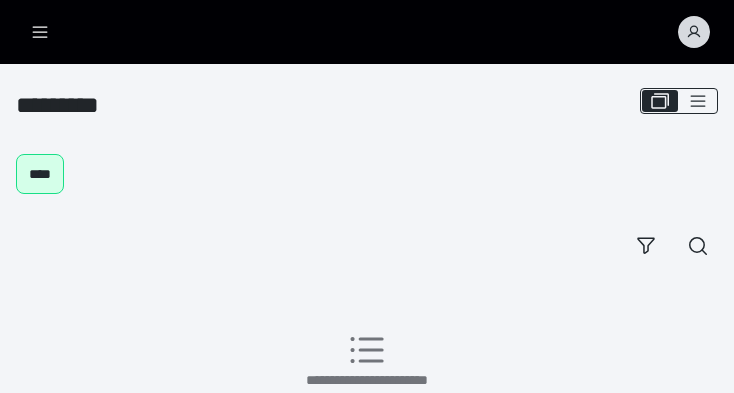scroll, scrollTop: 0, scrollLeft: 0, axis: both 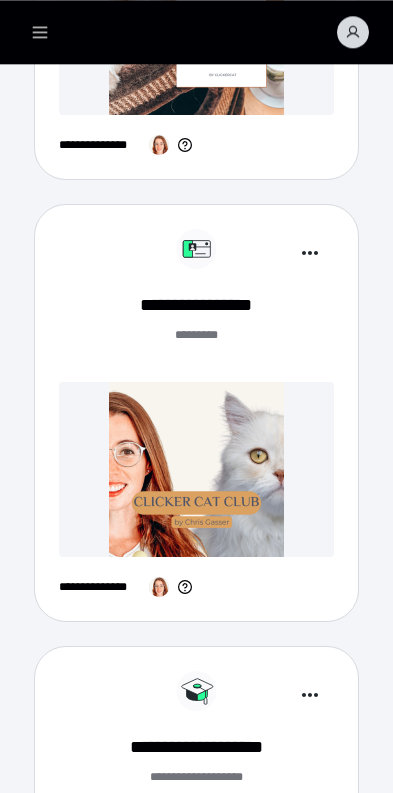 click on "*******   *" at bounding box center [196, 346] 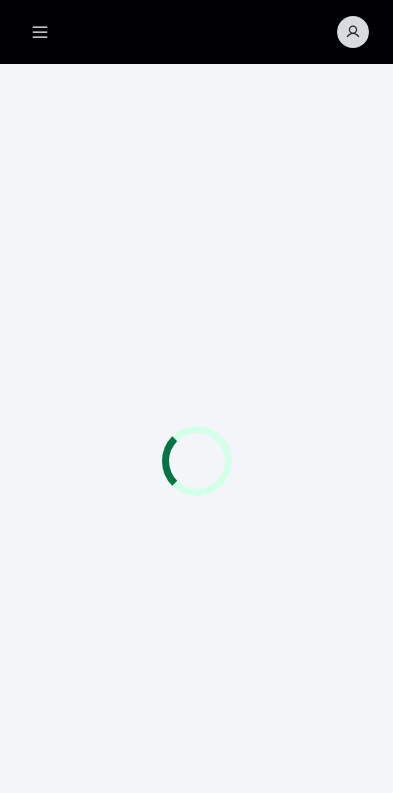 scroll, scrollTop: 0, scrollLeft: 0, axis: both 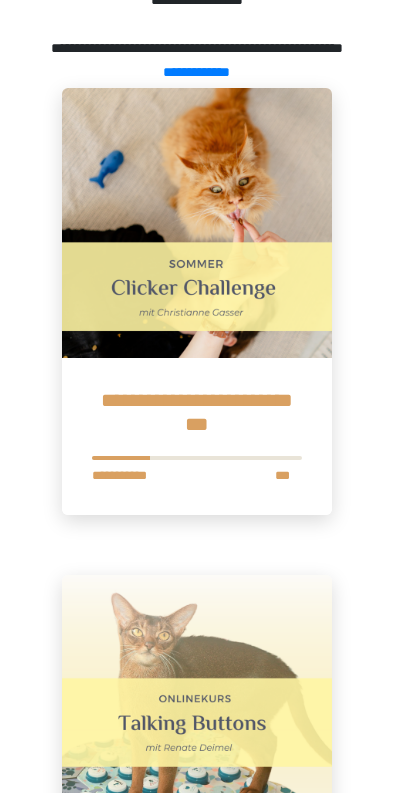 click on "**********" at bounding box center [197, 412] 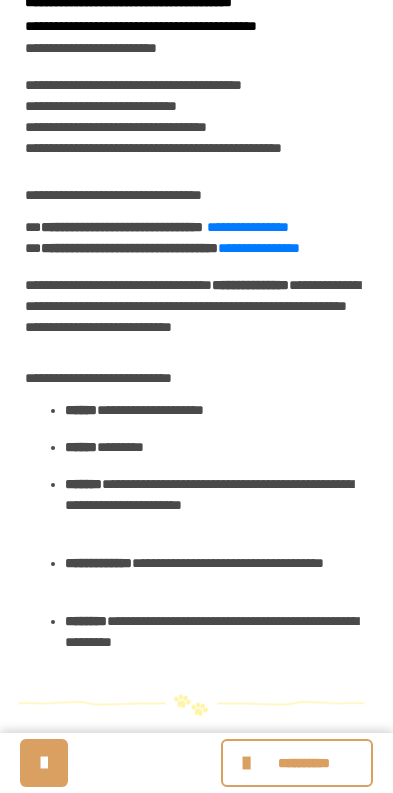 scroll, scrollTop: 781, scrollLeft: 0, axis: vertical 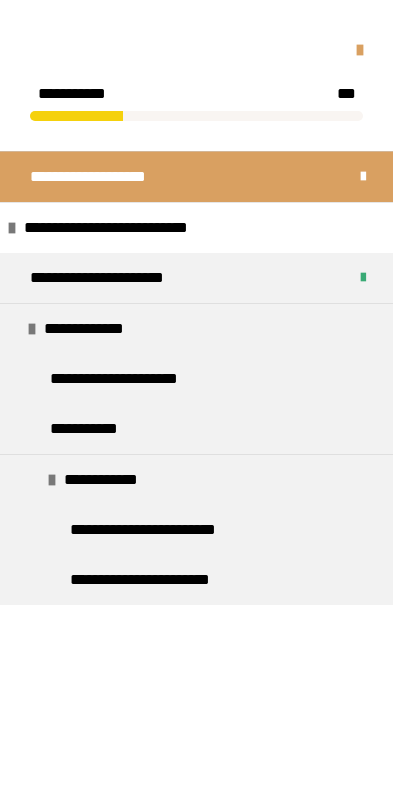 click on "**********" at bounding box center [196, 328] 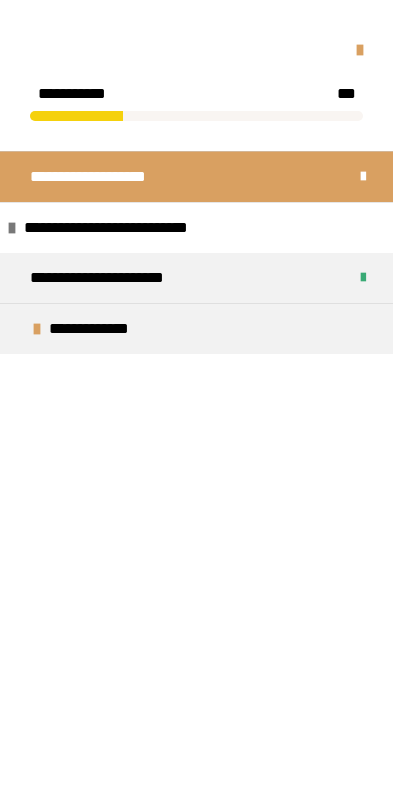 click on "**********" at bounding box center (108, 329) 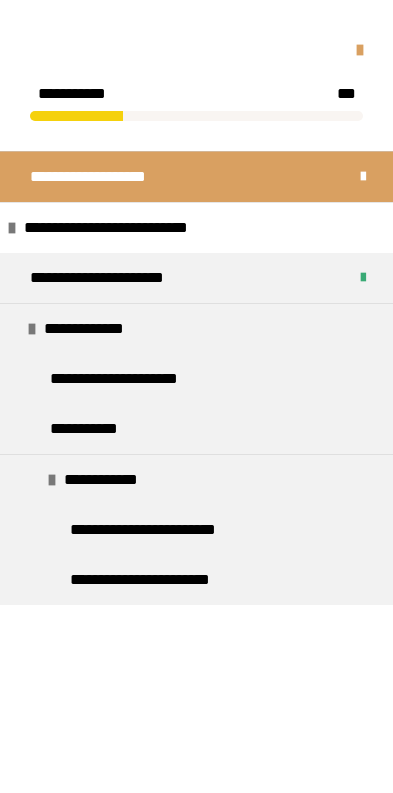 click on "**********" at bounding box center [196, 278] 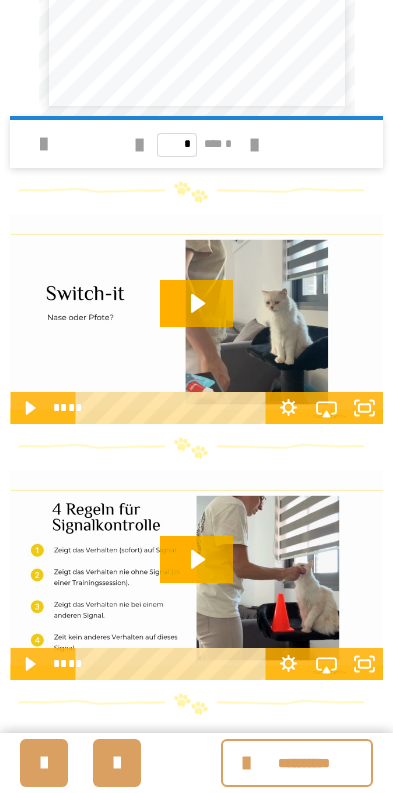 scroll, scrollTop: 1082, scrollLeft: 0, axis: vertical 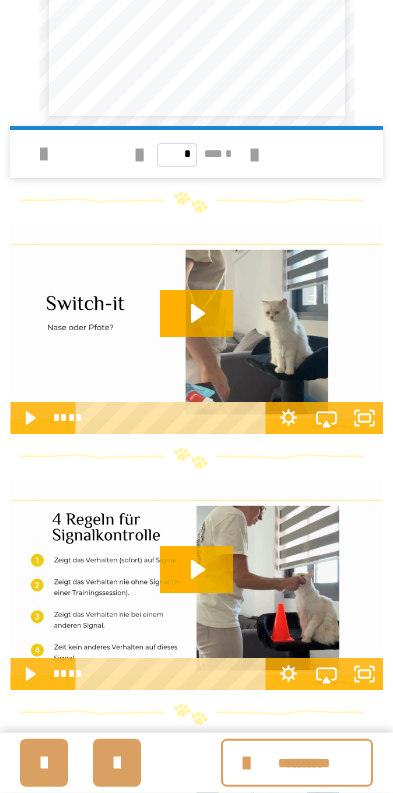 click 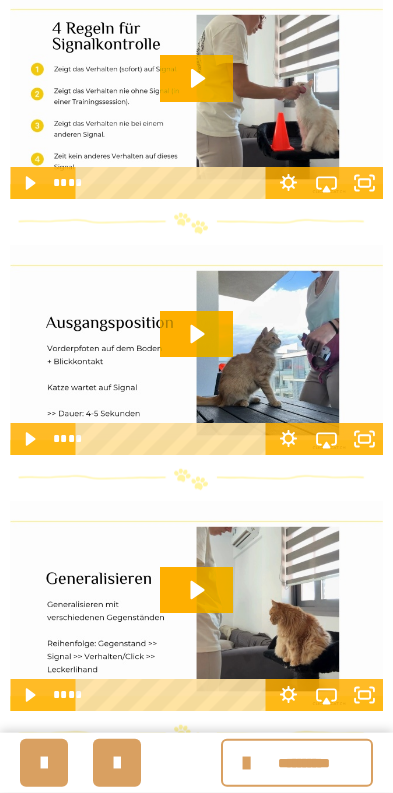 scroll, scrollTop: 1574, scrollLeft: 0, axis: vertical 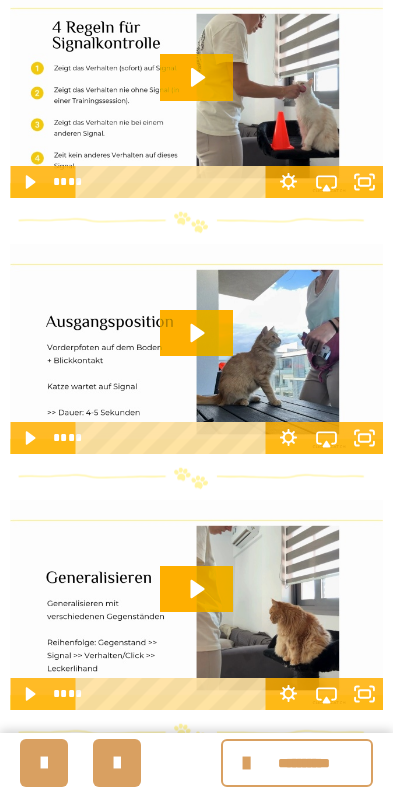 click at bounding box center [249, 763] 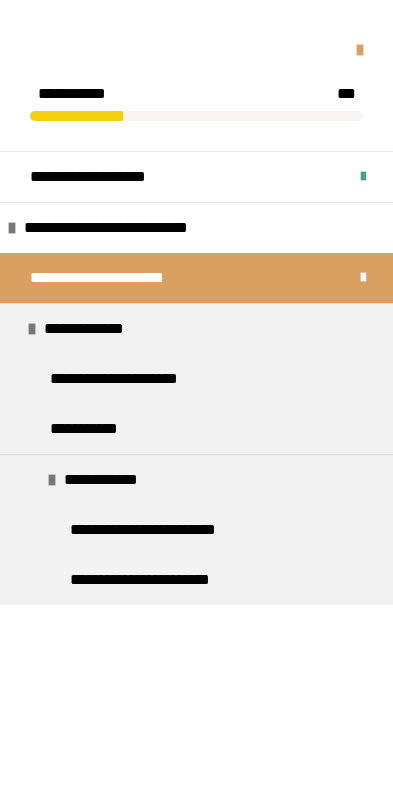 click on "**********" at bounding box center [196, 328] 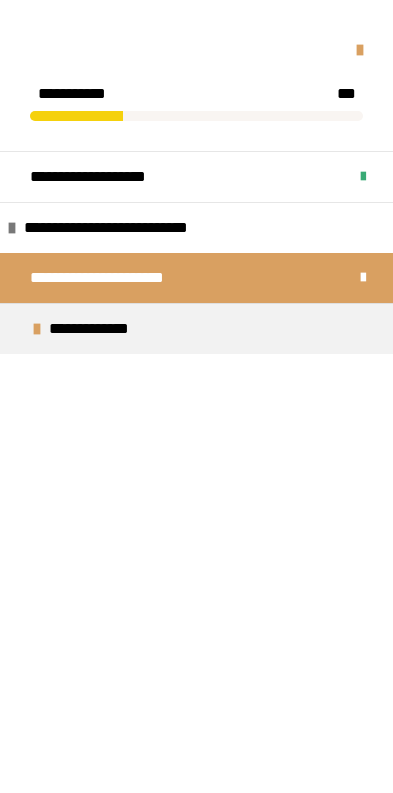 click on "**********" at bounding box center (196, 278) 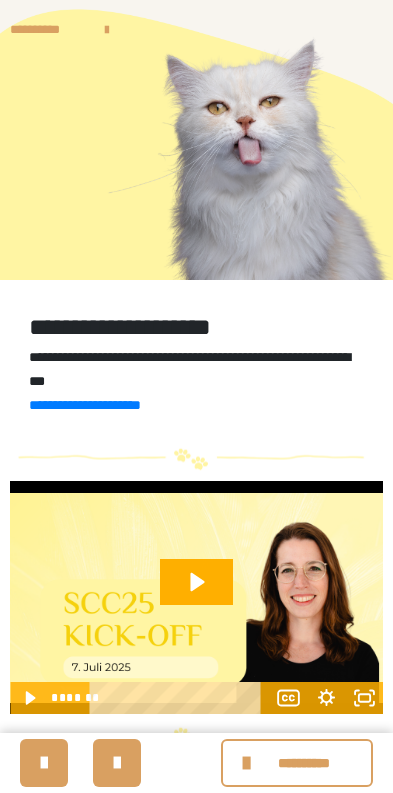 click at bounding box center [249, 763] 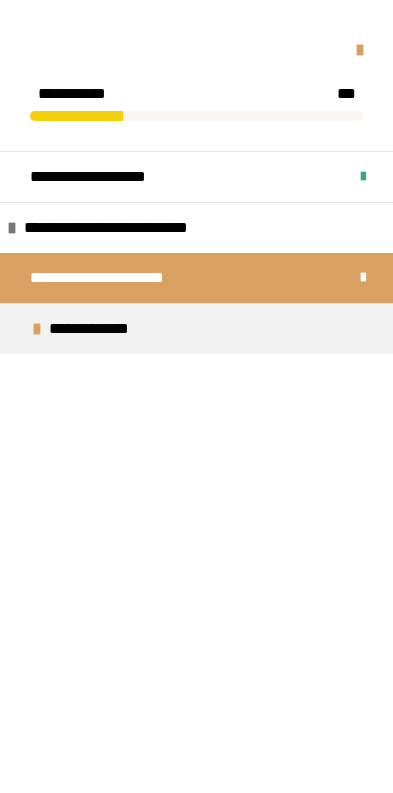 click on "**********" at bounding box center [108, 329] 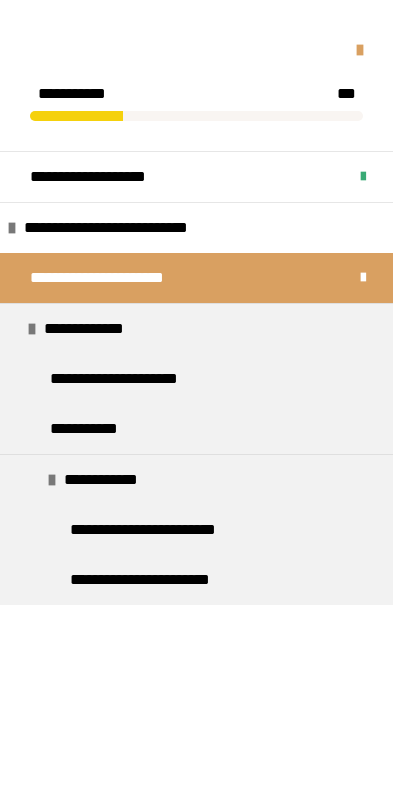 click on "**********" at bounding box center (136, 379) 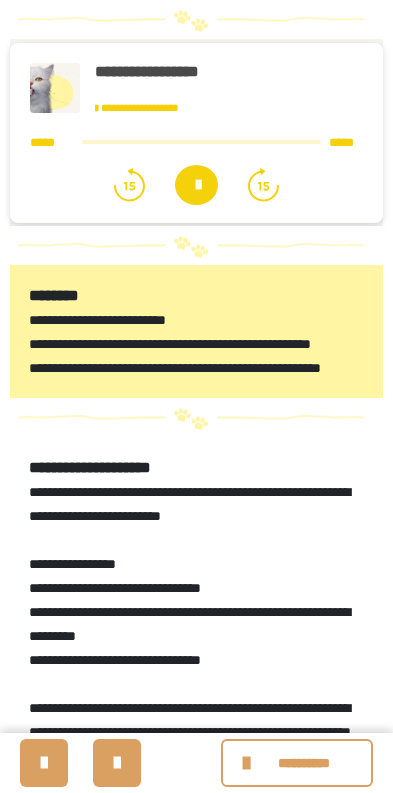 scroll, scrollTop: 891, scrollLeft: 0, axis: vertical 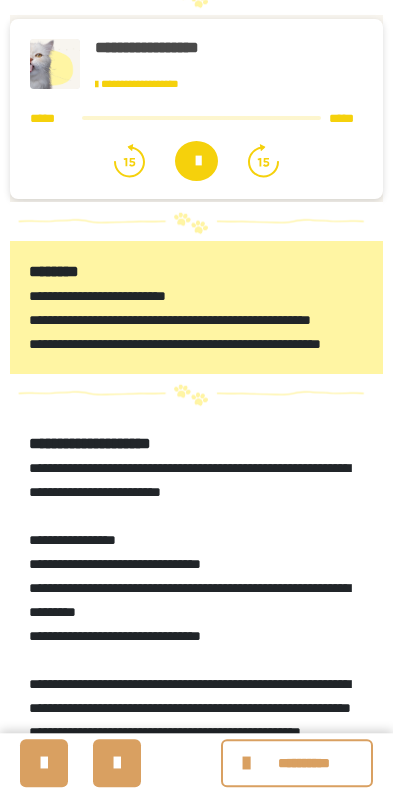 click at bounding box center (196, 161) 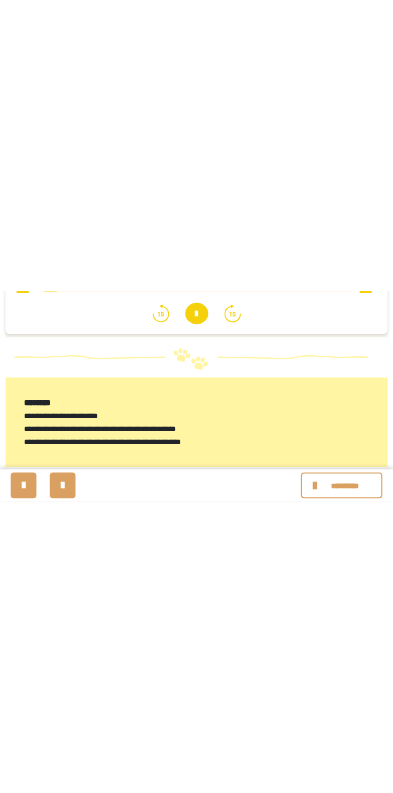 scroll, scrollTop: 950, scrollLeft: 0, axis: vertical 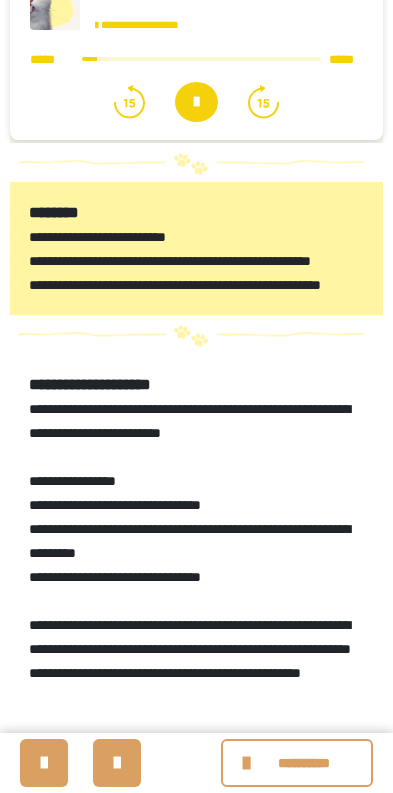 click at bounding box center [196, 102] 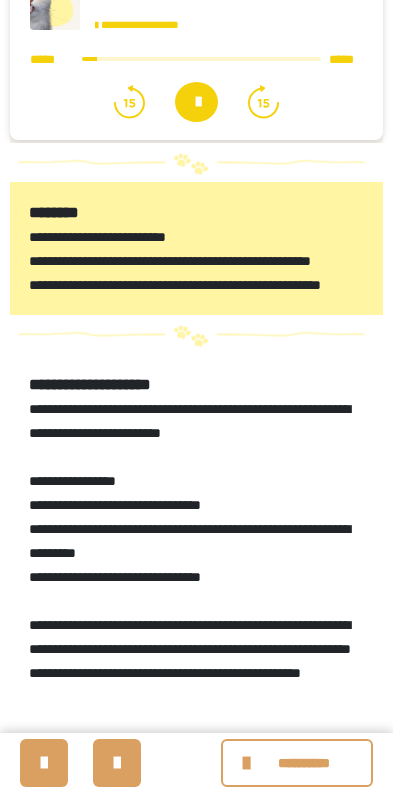 click at bounding box center (196, 102) 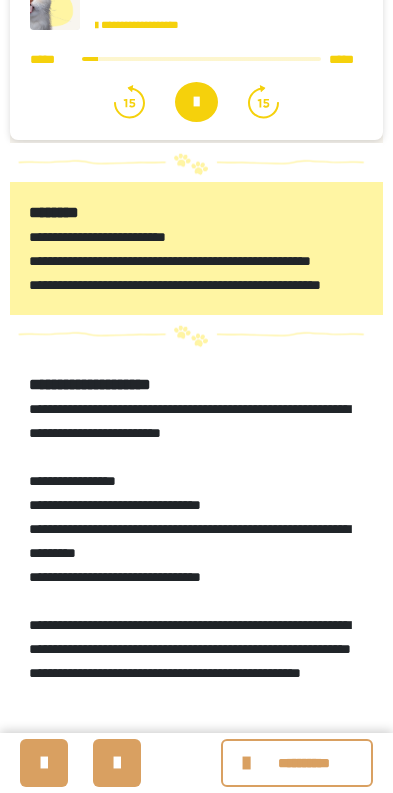 click 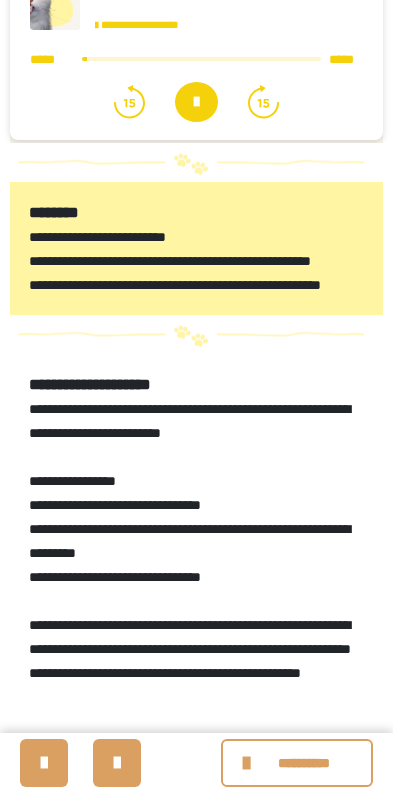 click at bounding box center (196, 102) 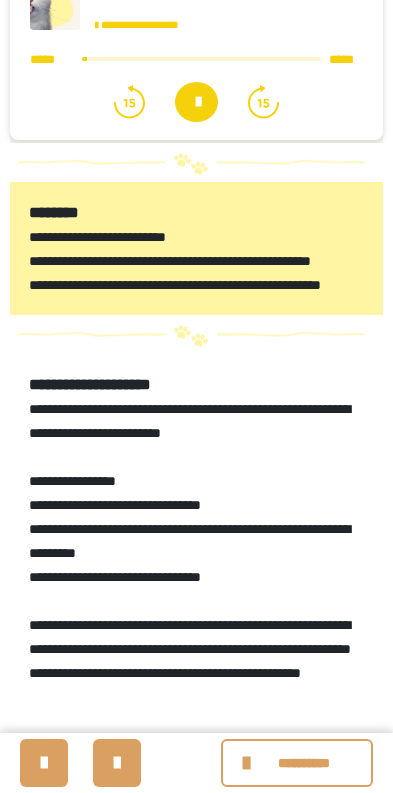 click at bounding box center (196, 102) 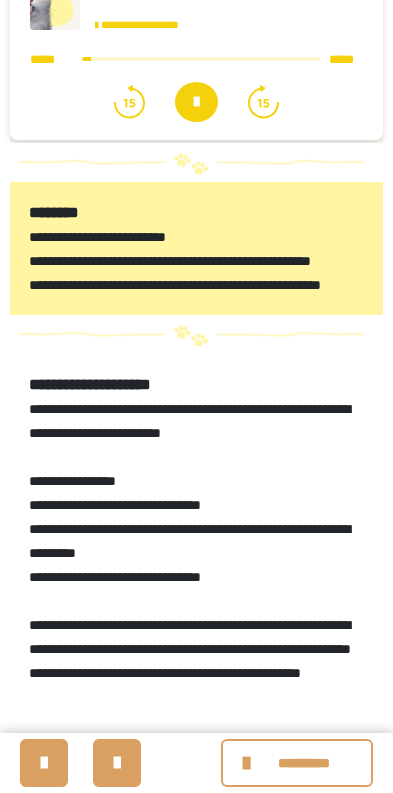 click 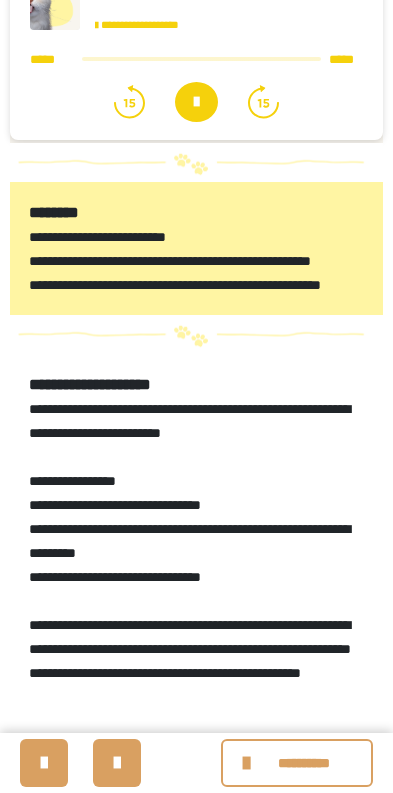 click 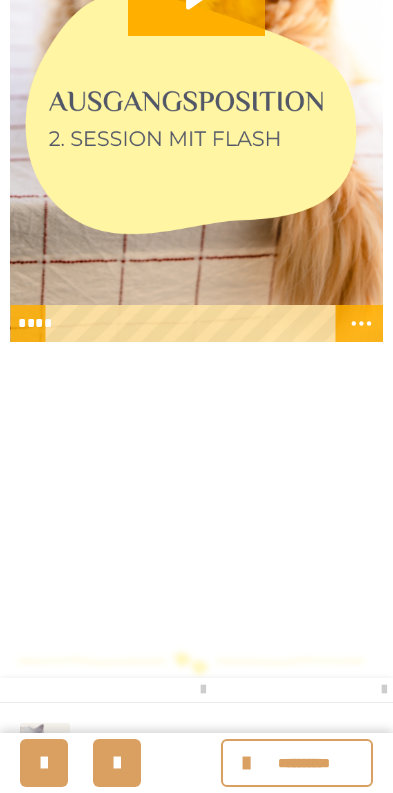 scroll, scrollTop: 2083, scrollLeft: 0, axis: vertical 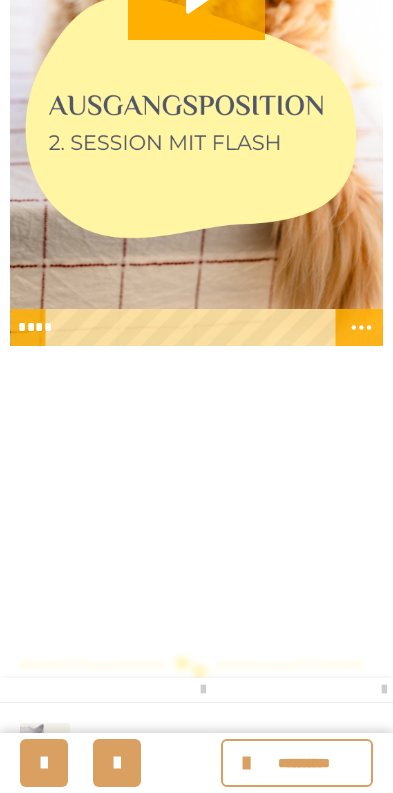 click 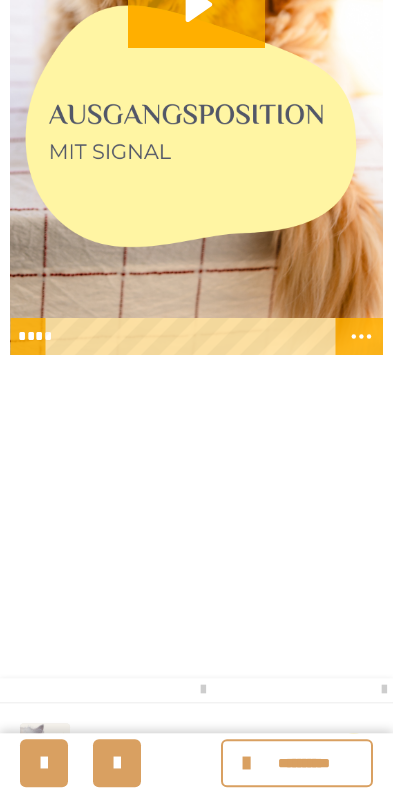 scroll, scrollTop: 3686, scrollLeft: 0, axis: vertical 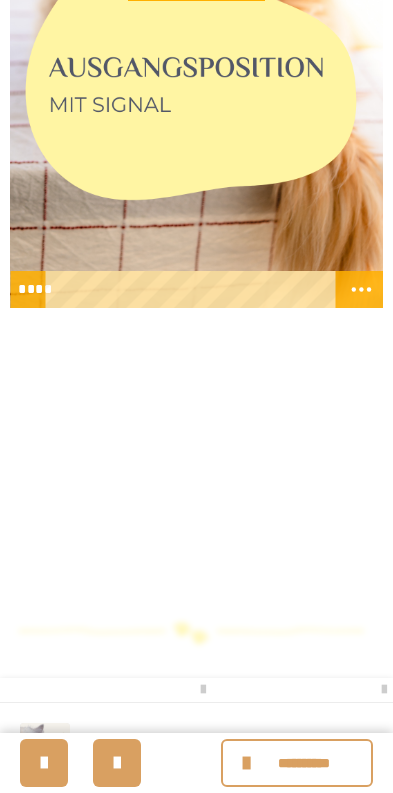 click 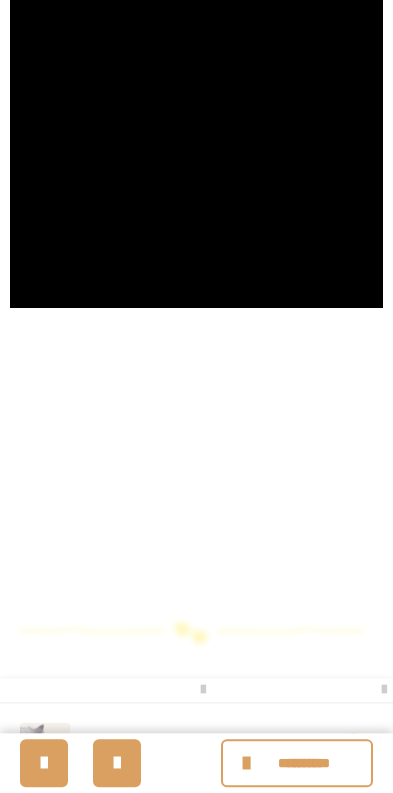 scroll, scrollTop: 3988, scrollLeft: 0, axis: vertical 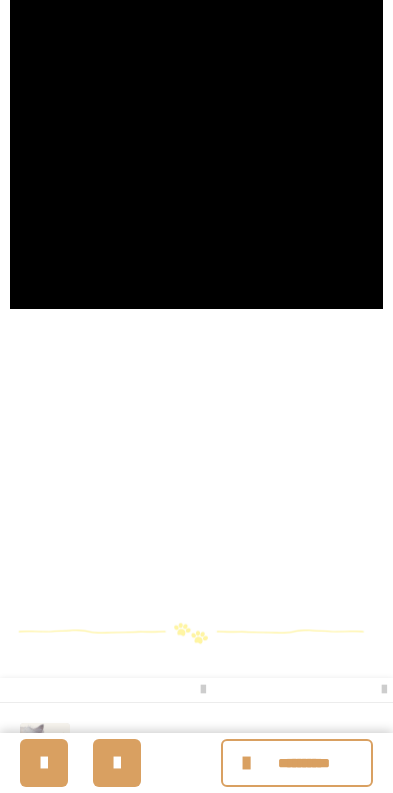 click at bounding box center [249, 763] 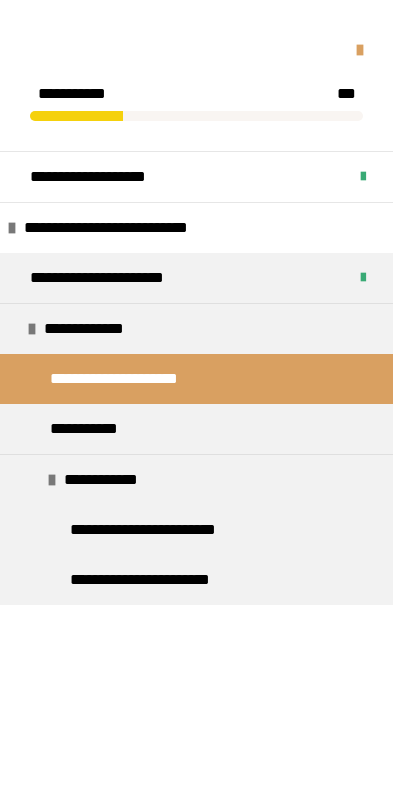 click on "**********" at bounding box center [196, 379] 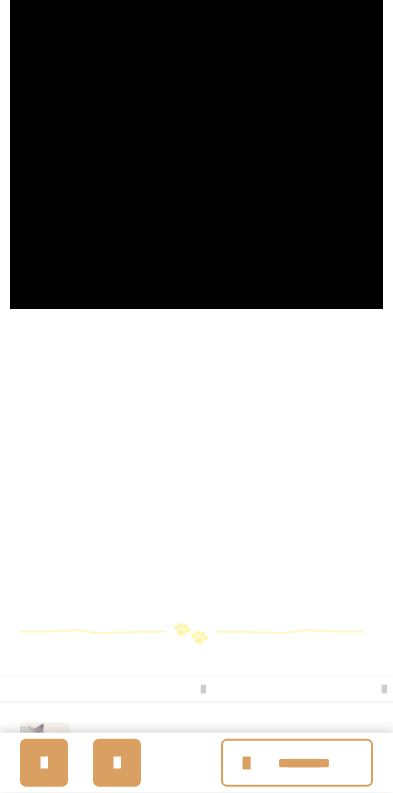 click at bounding box center [249, 763] 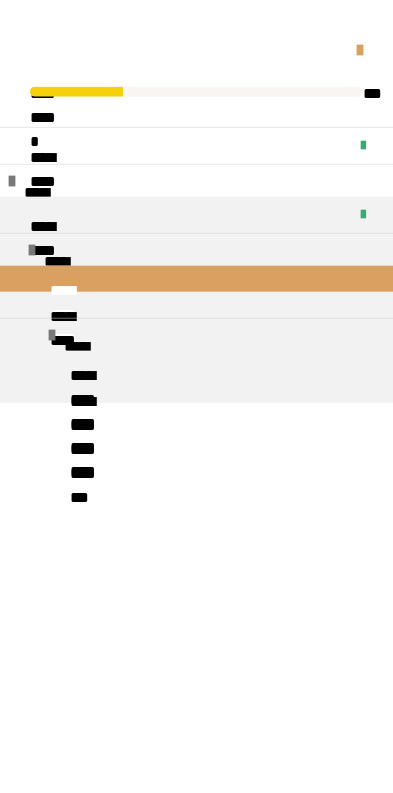 scroll, scrollTop: 3853, scrollLeft: 0, axis: vertical 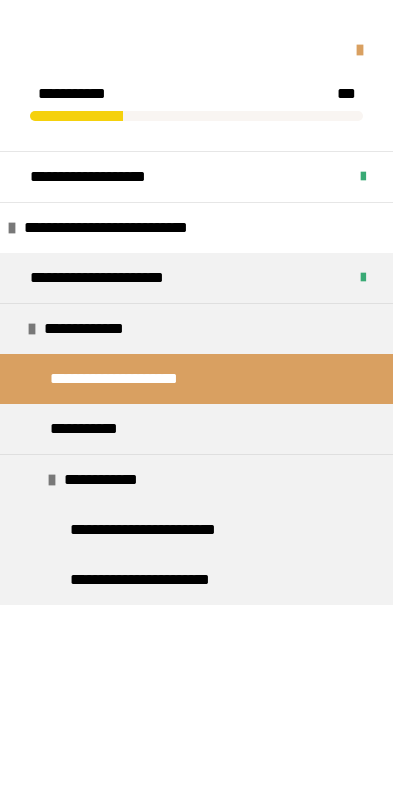 click on "**********" at bounding box center [196, 429] 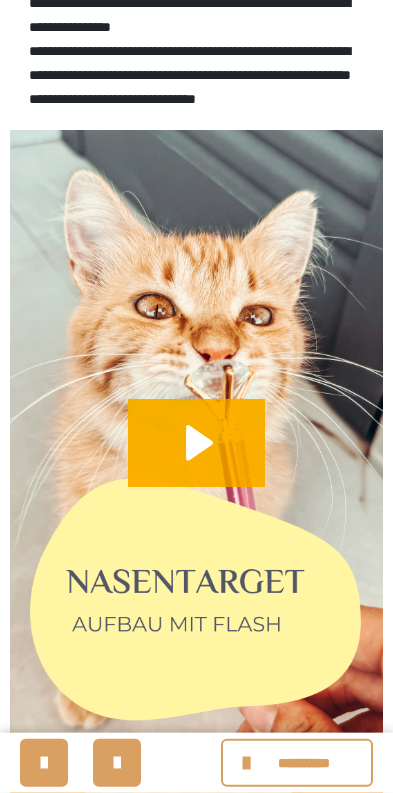 scroll, scrollTop: 1898, scrollLeft: 0, axis: vertical 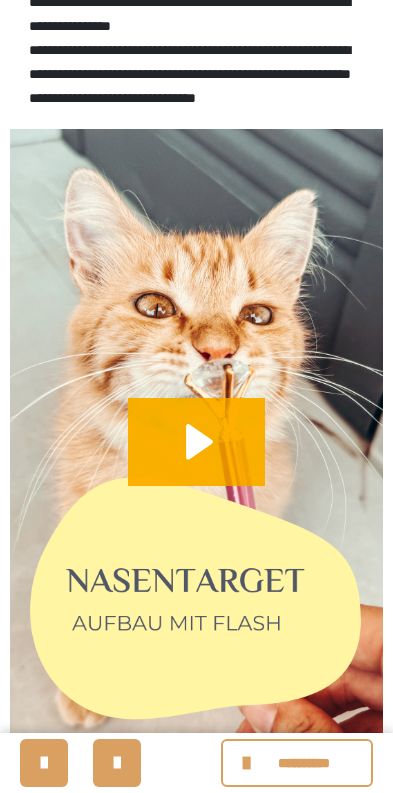 click 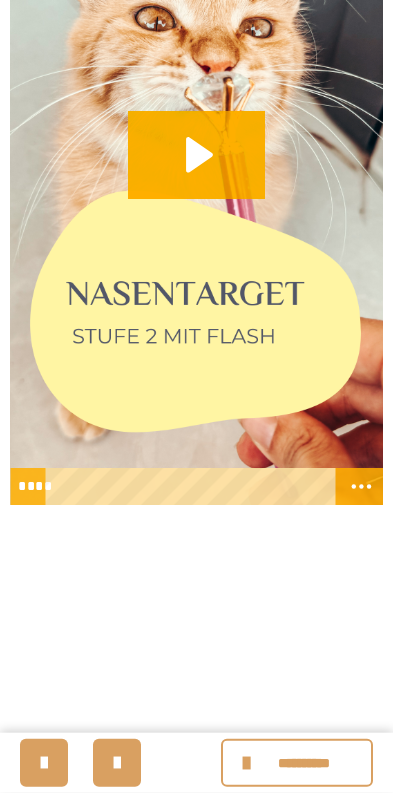 scroll, scrollTop: 3911, scrollLeft: 0, axis: vertical 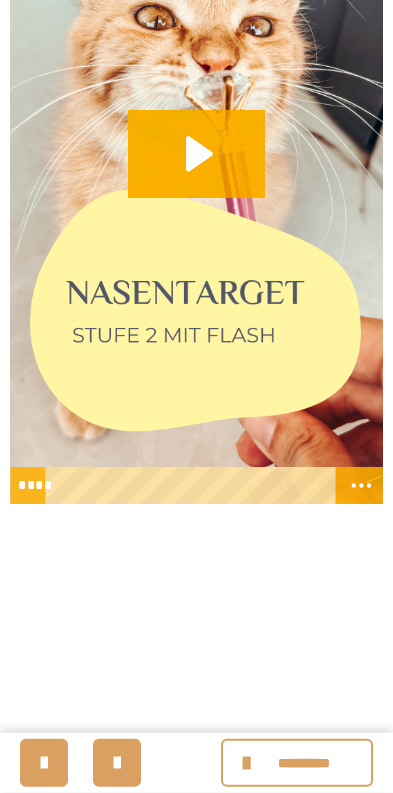 click 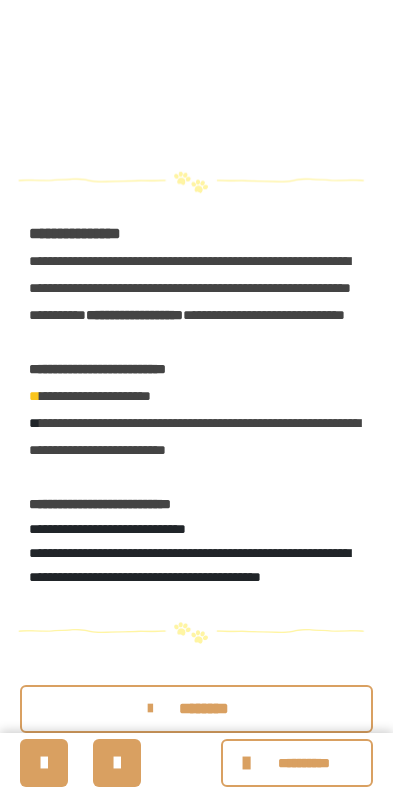 scroll, scrollTop: 4904, scrollLeft: 0, axis: vertical 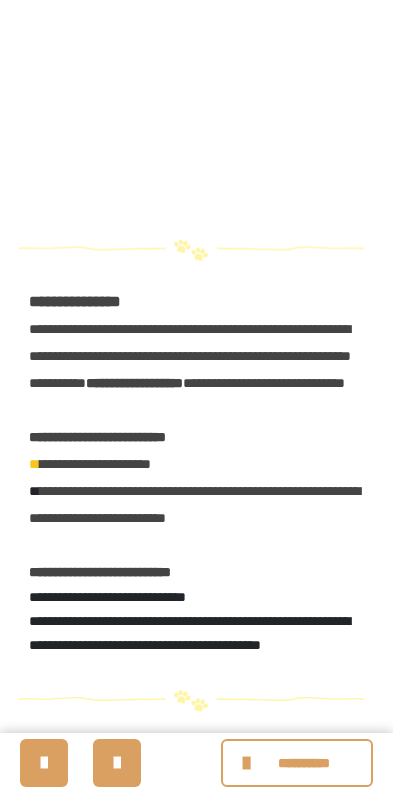 click at bounding box center (249, 763) 